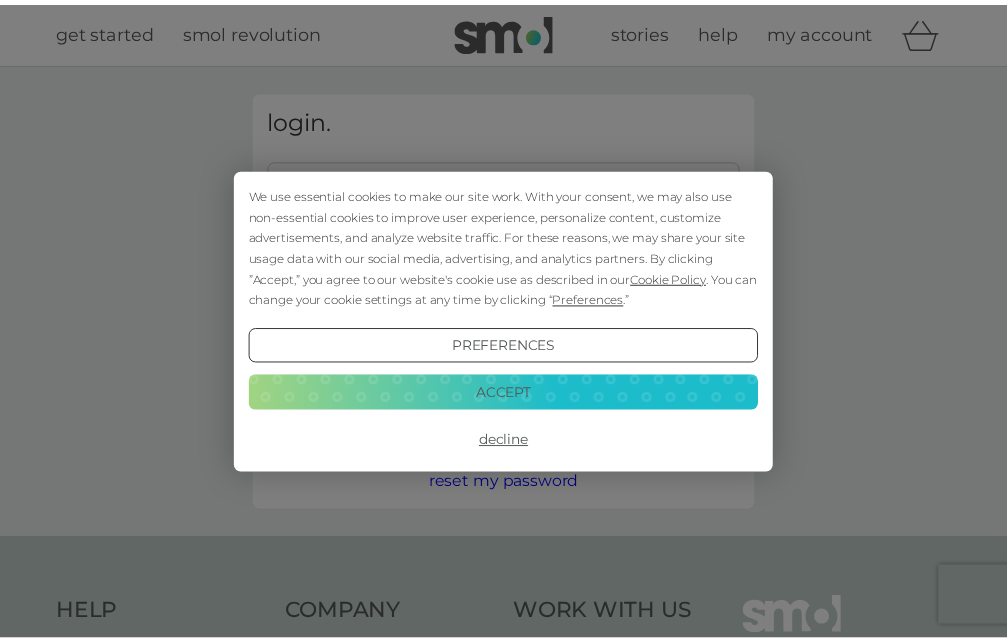scroll, scrollTop: 0, scrollLeft: 0, axis: both 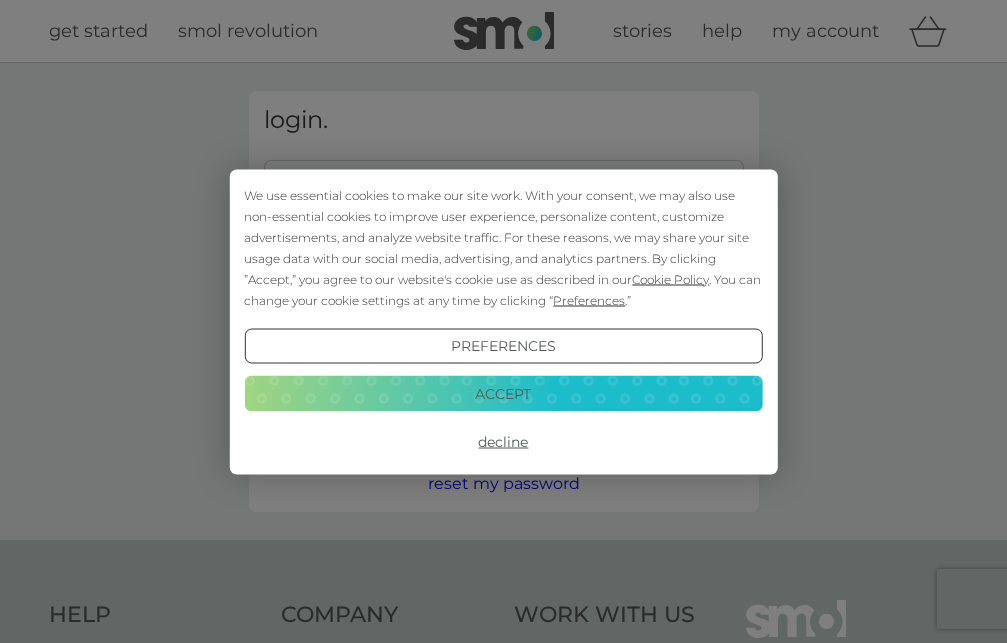 click on "Decline" at bounding box center [503, 442] 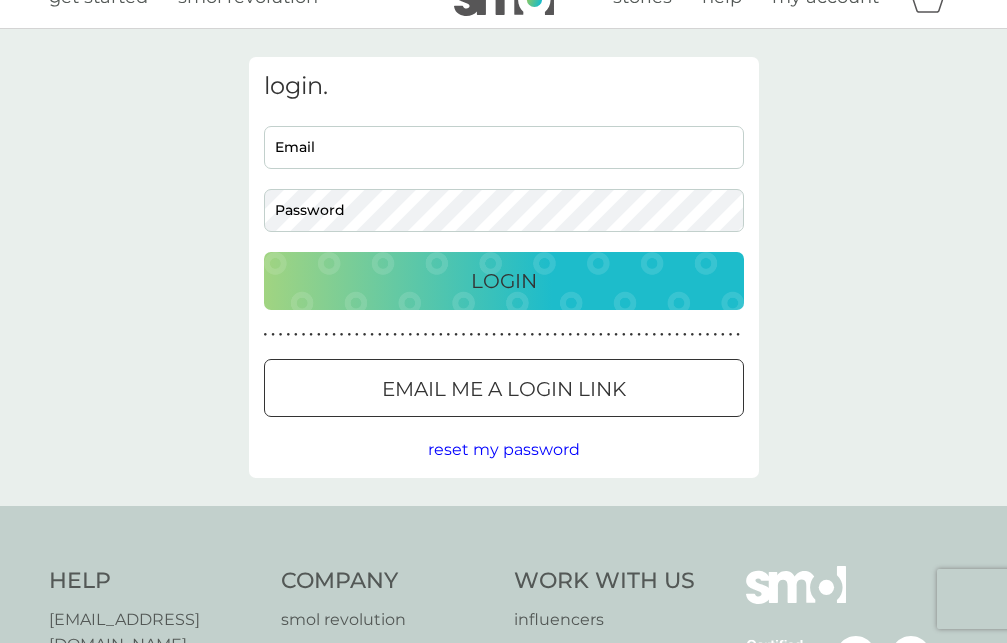 scroll, scrollTop: 0, scrollLeft: 0, axis: both 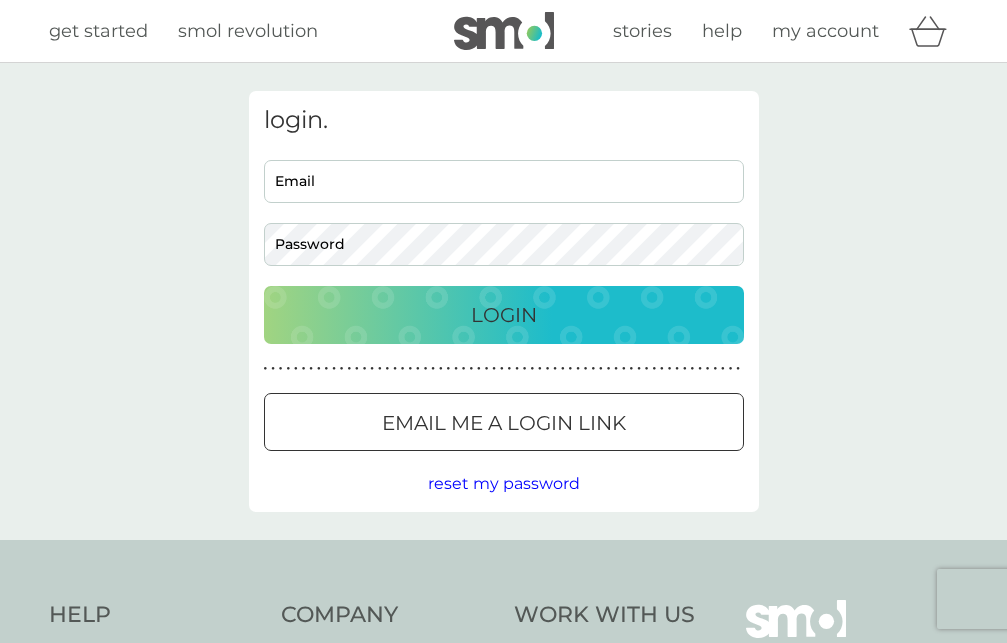 click on "Email" at bounding box center [504, 181] 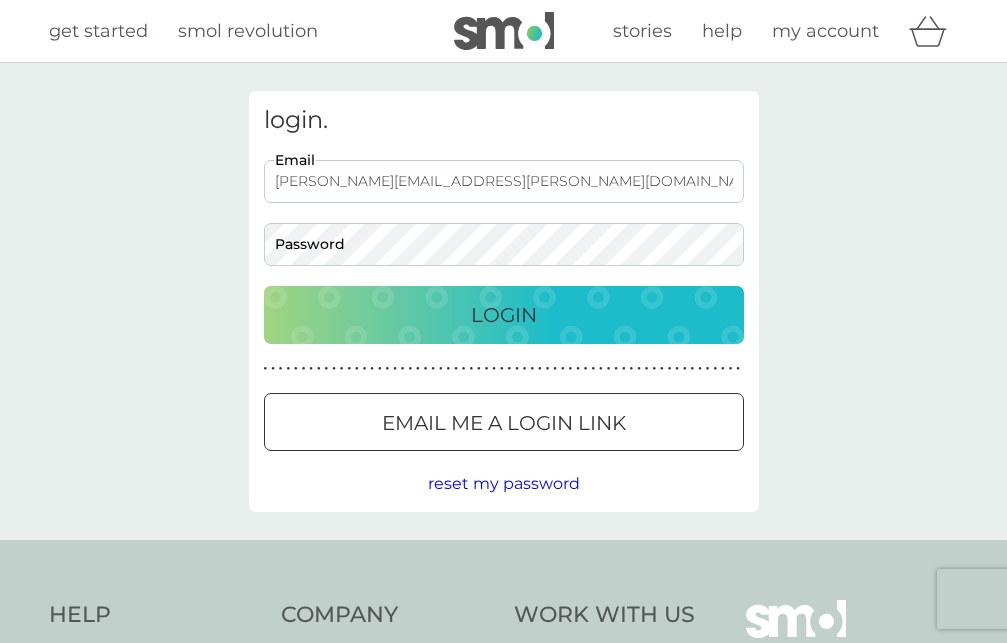 type on "christine.whiddon@yahoo.co.uk" 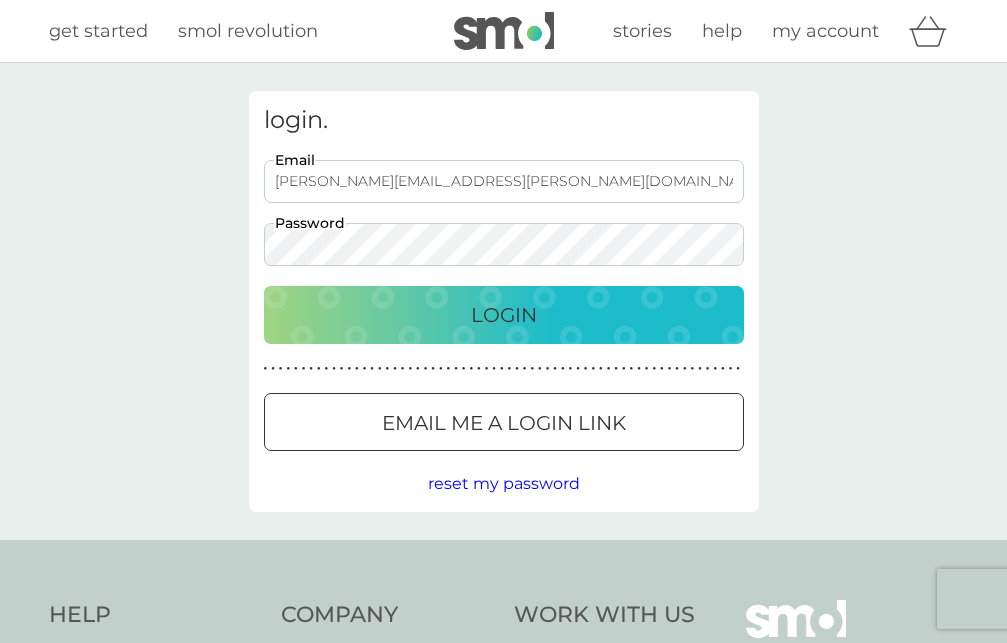 click on "Login" at bounding box center (504, 315) 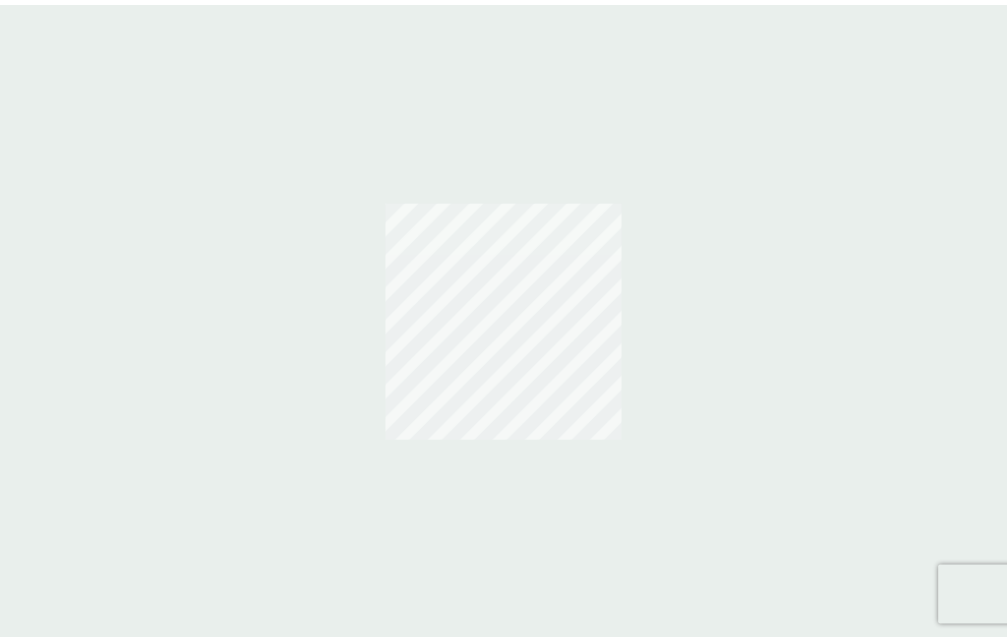 scroll, scrollTop: 0, scrollLeft: 0, axis: both 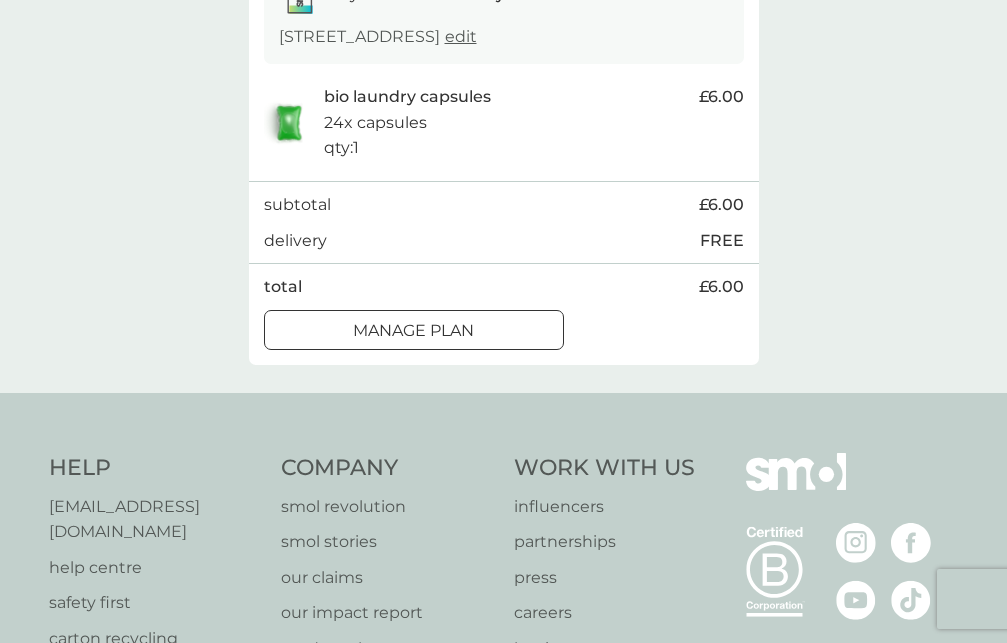click on "Manage plan" at bounding box center [413, 331] 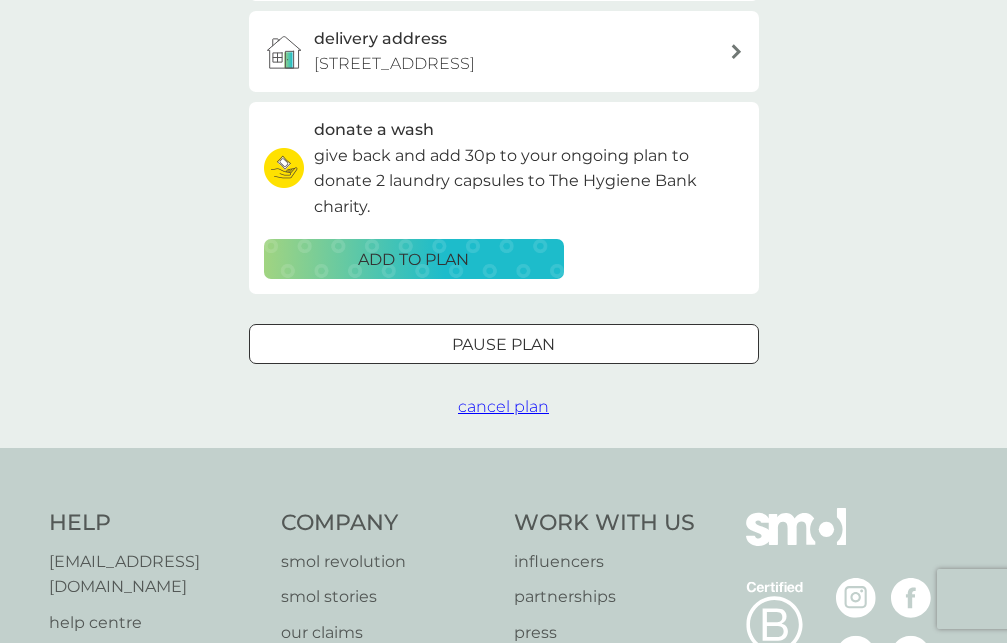 scroll, scrollTop: 596, scrollLeft: 0, axis: vertical 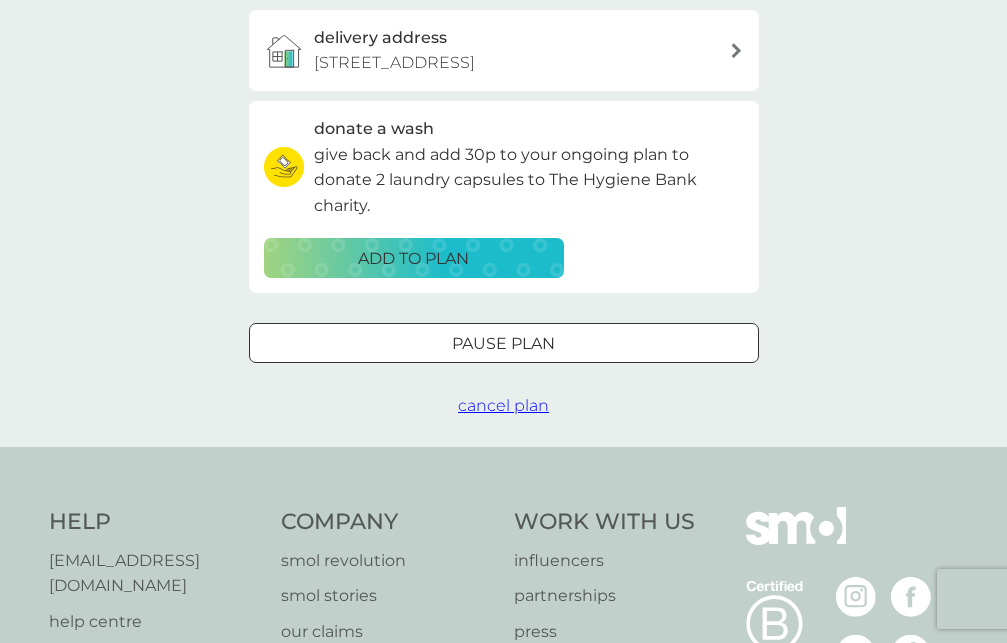 click on "Pause plan" at bounding box center [503, 344] 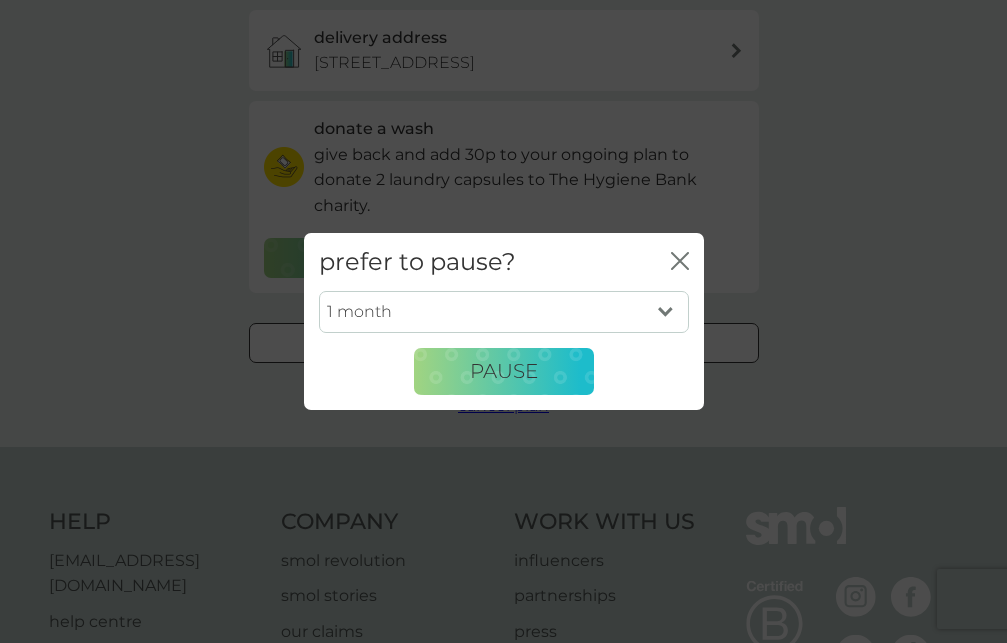click on "1 month 2 months 3 months 4 months 5 months 6 months" at bounding box center (504, 312) 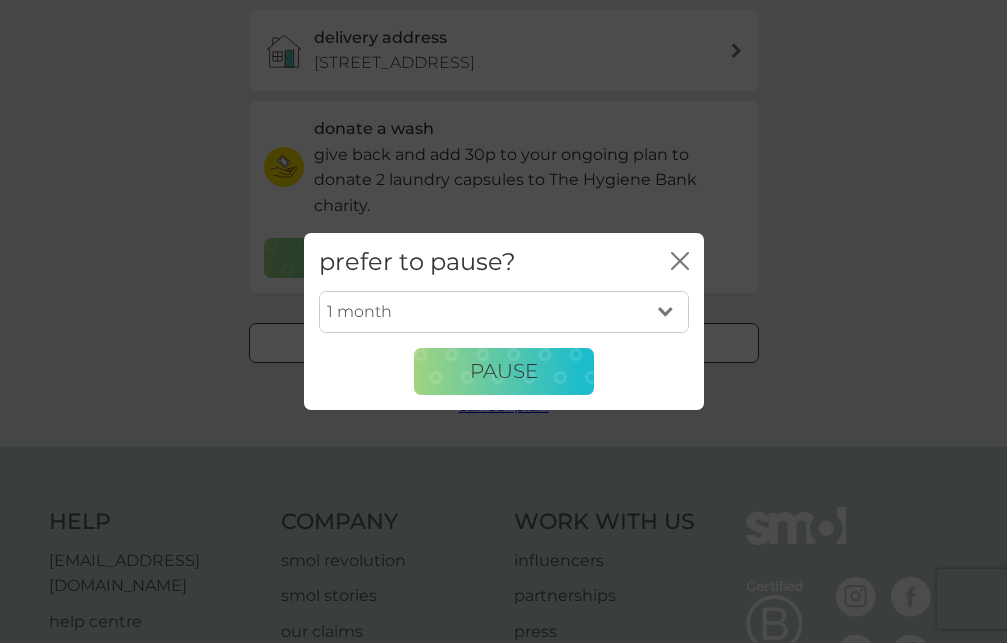 select on "3" 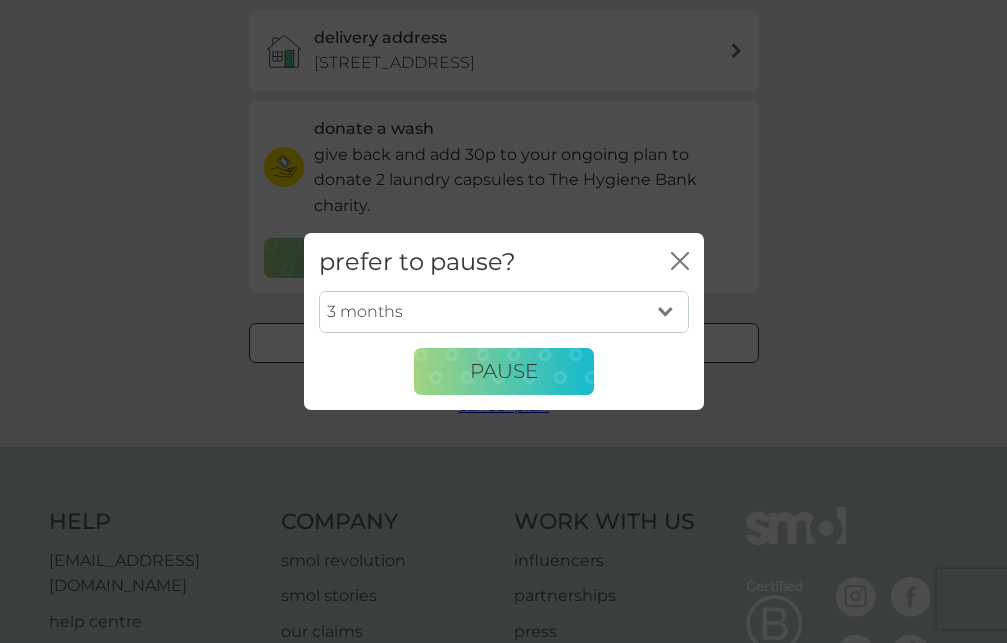 click on "3 months" at bounding box center (0, 0) 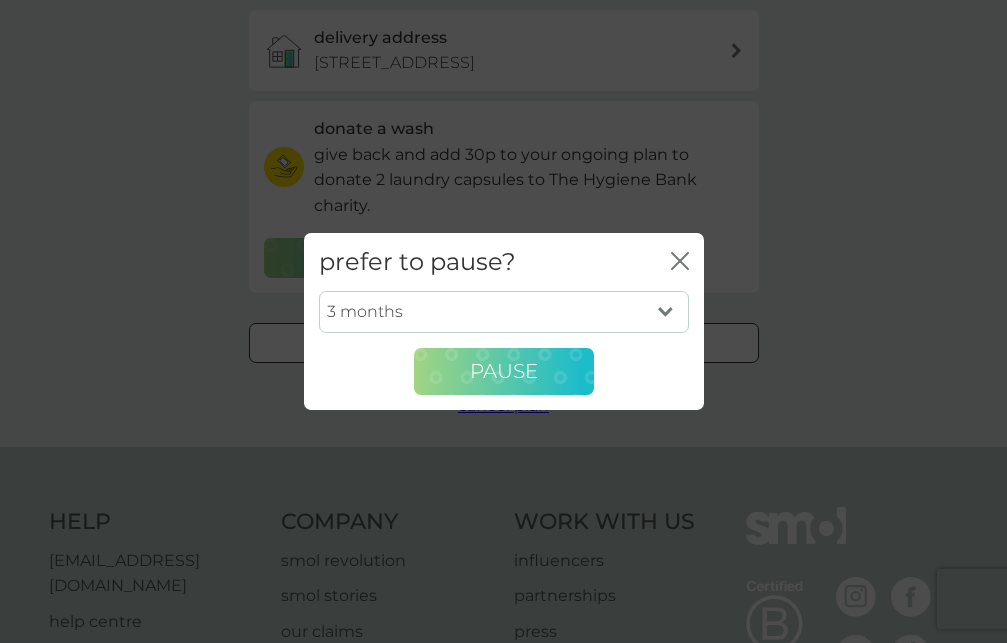 click on "Pause" at bounding box center [504, 371] 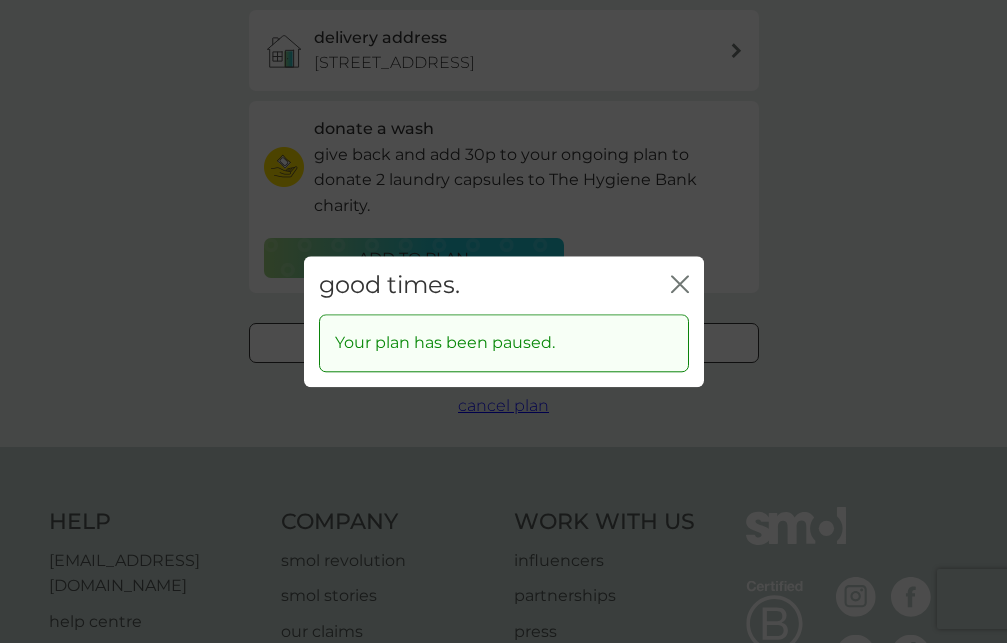 click on "close" 